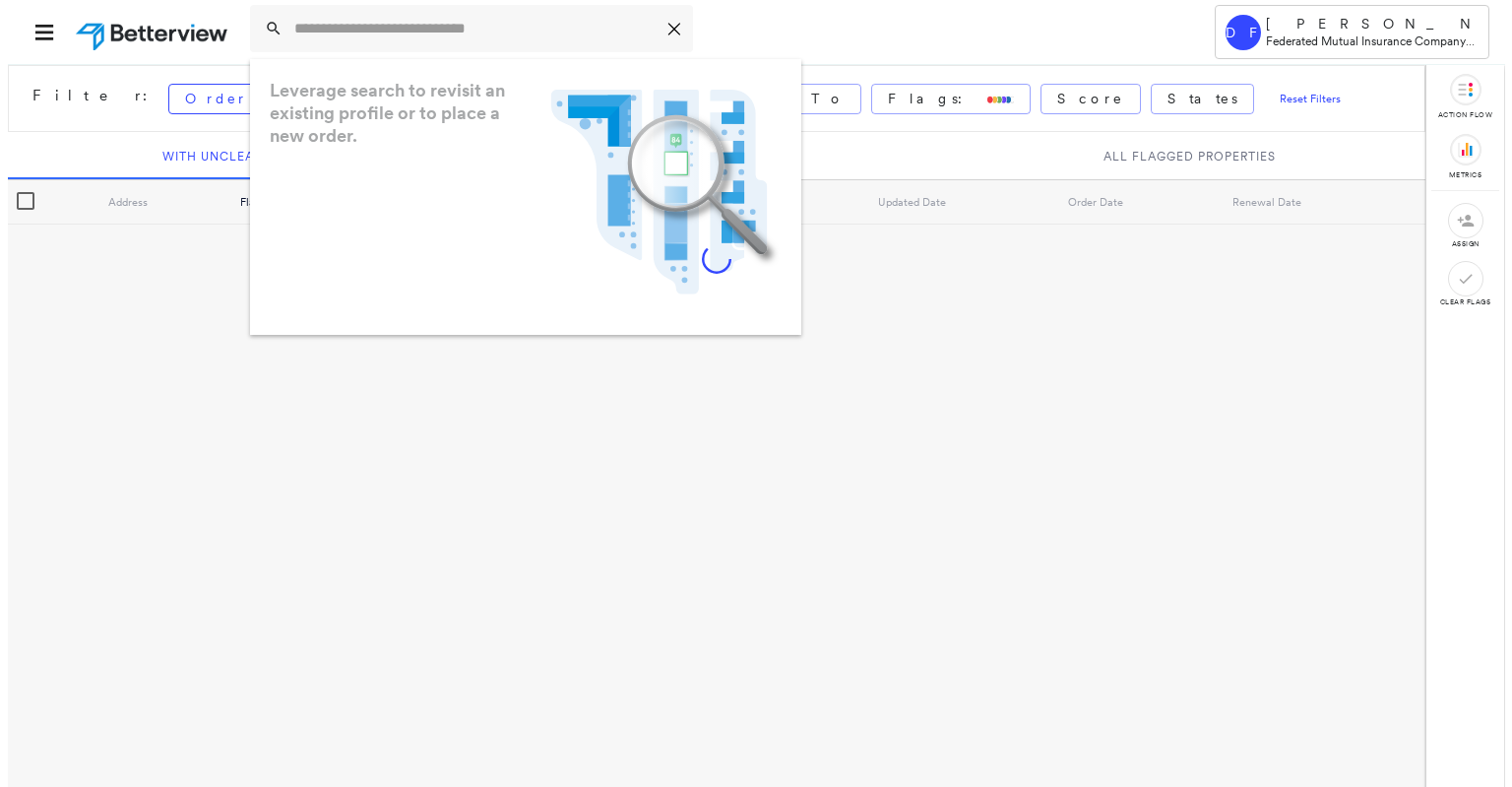 scroll, scrollTop: 0, scrollLeft: 0, axis: both 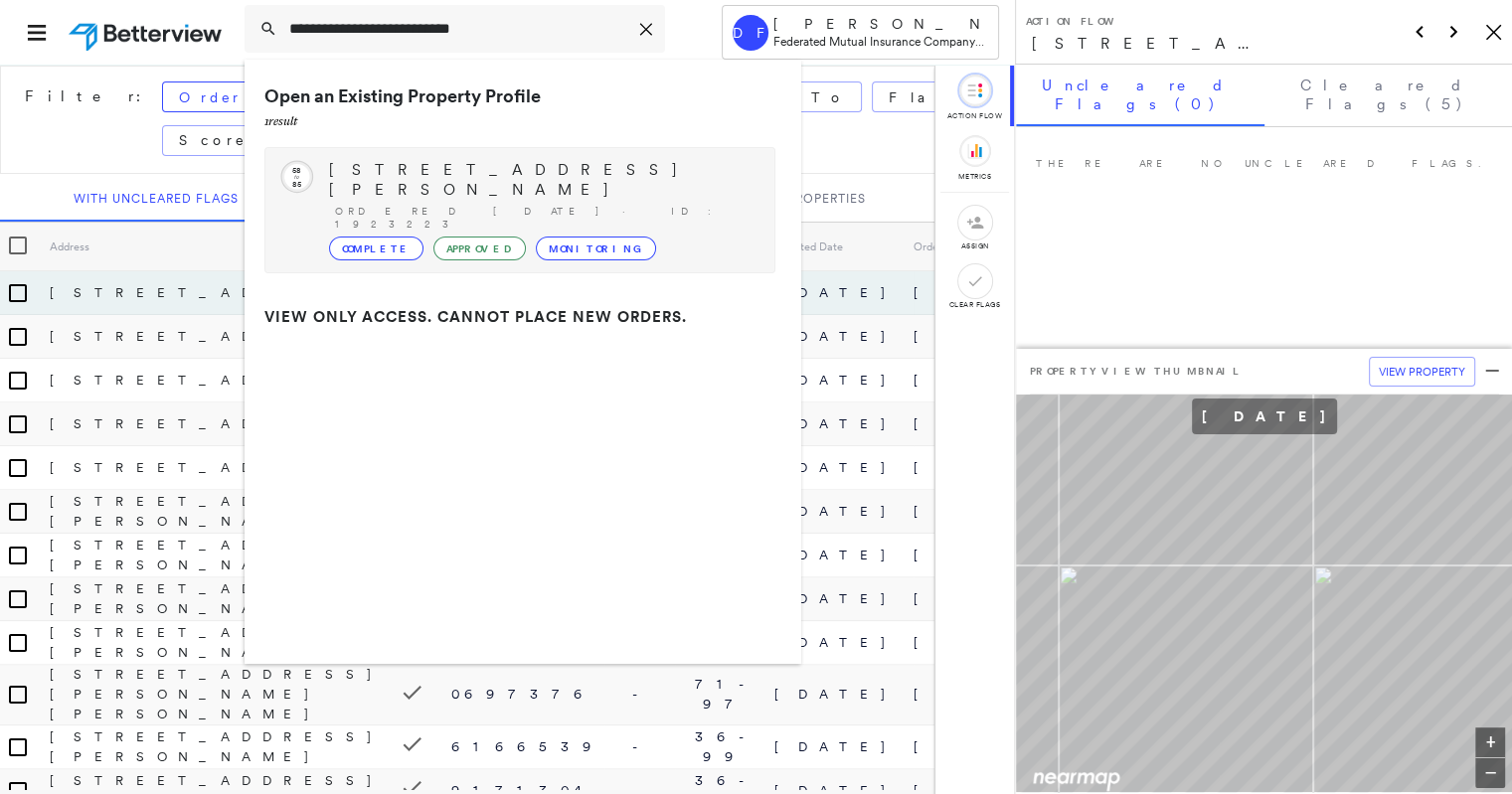 type on "**********" 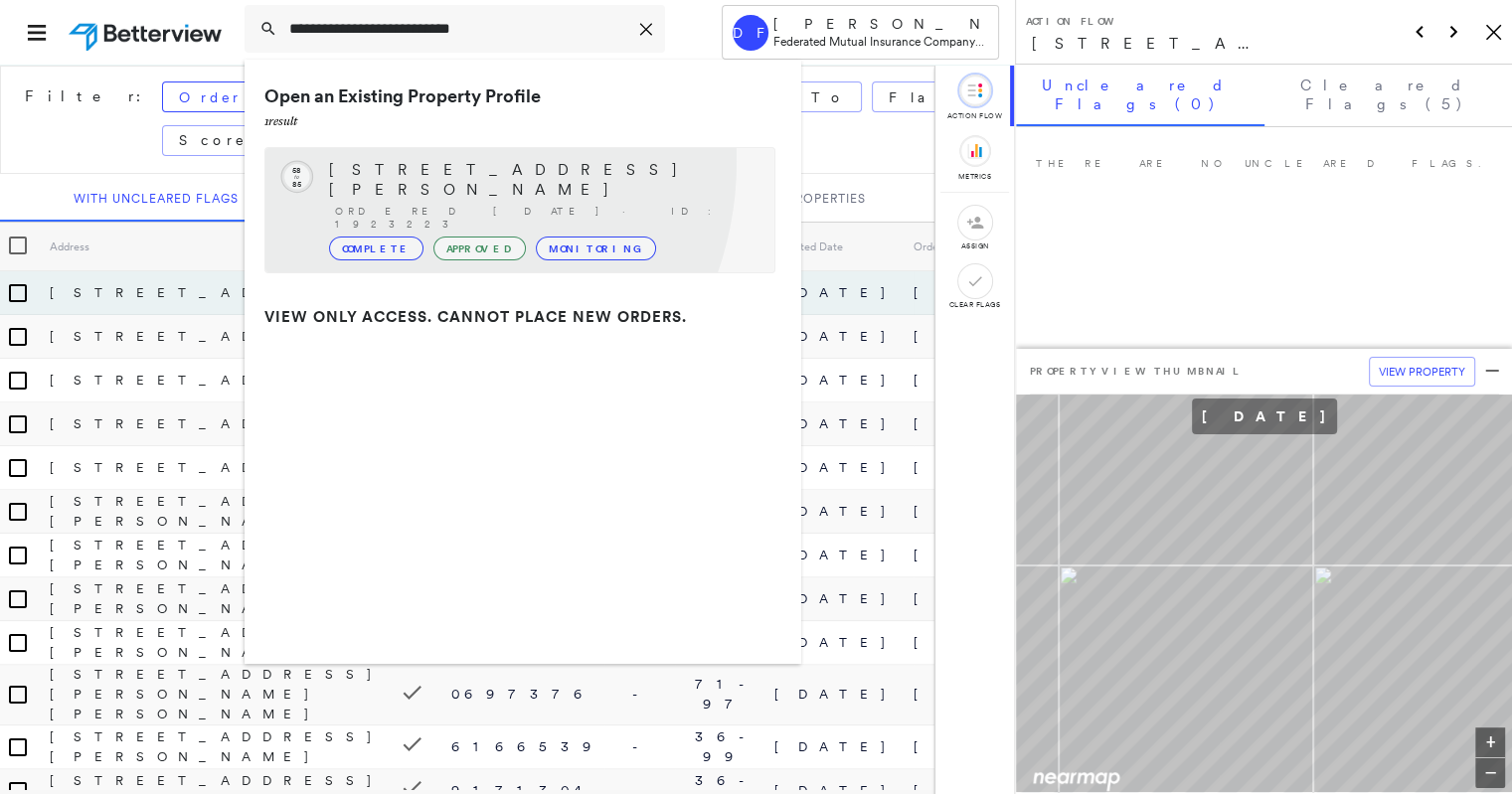 click on "11220 E Kellogg Dr, Wichita, KS 67207-1925" at bounding box center (542, 180) 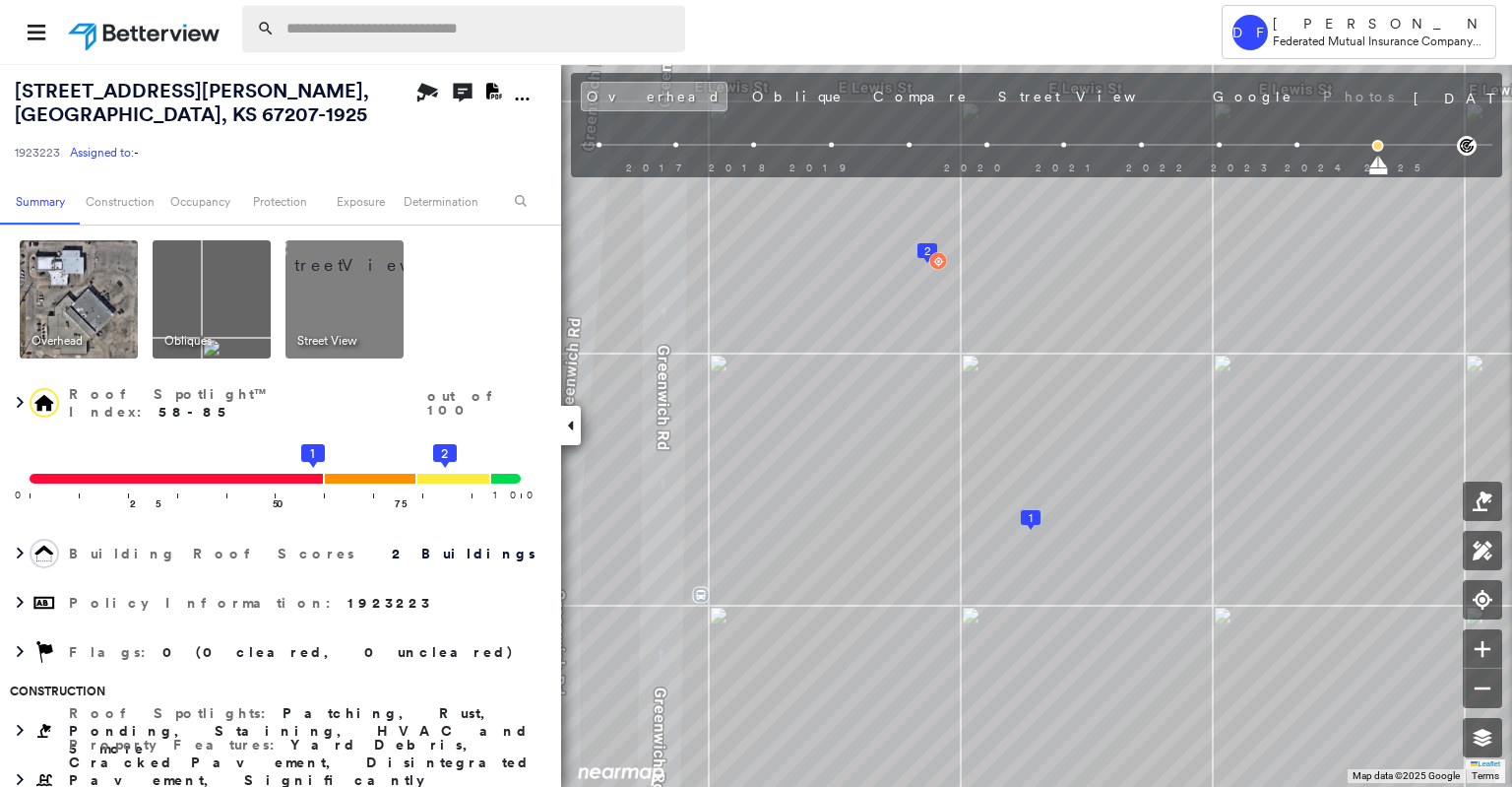 click at bounding box center (479, 29) 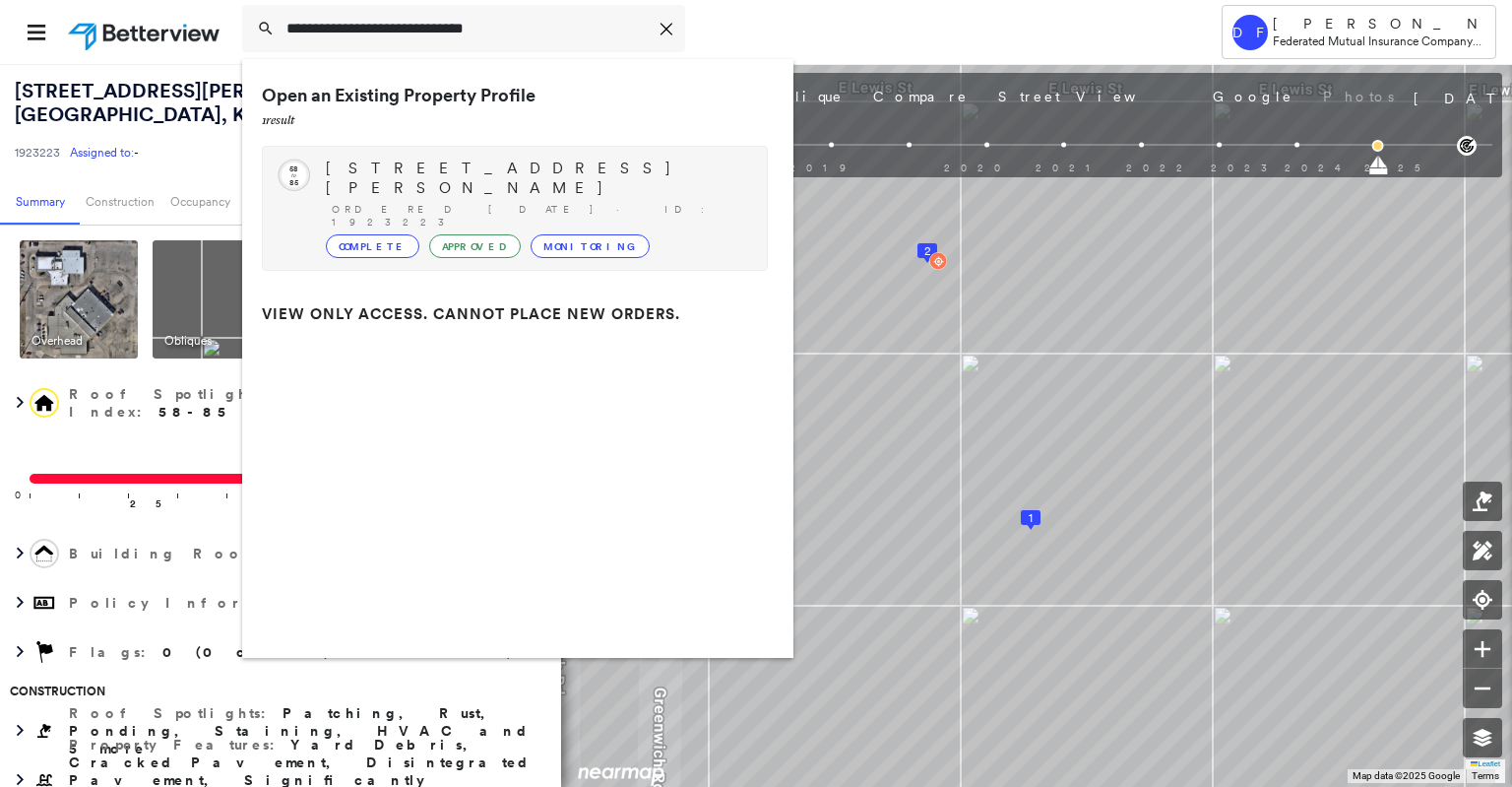 type on "**********" 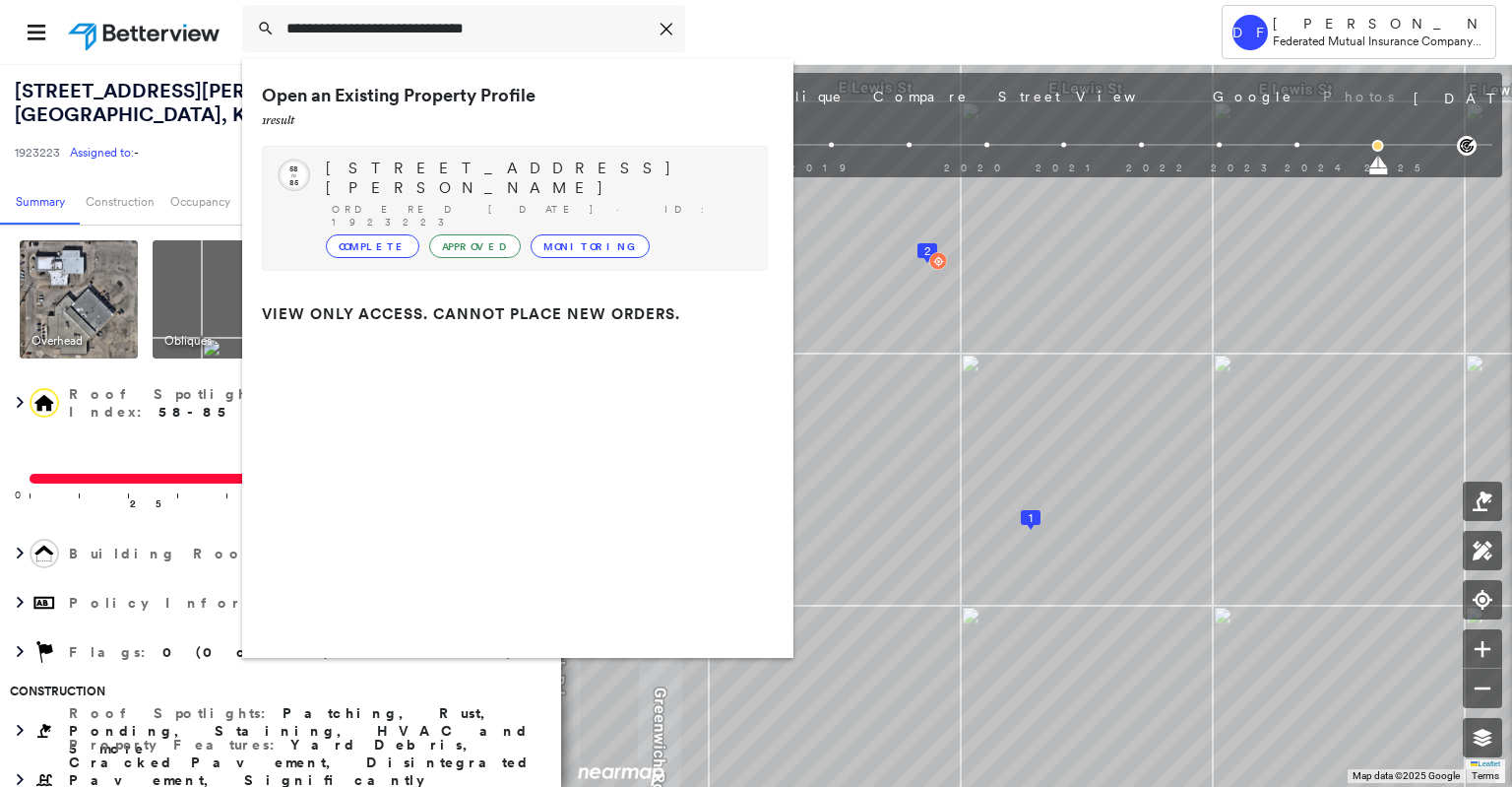 click on "11212 E Kellogg Dr, Wichita, KS 67207-1925" at bounding box center (536, 178) 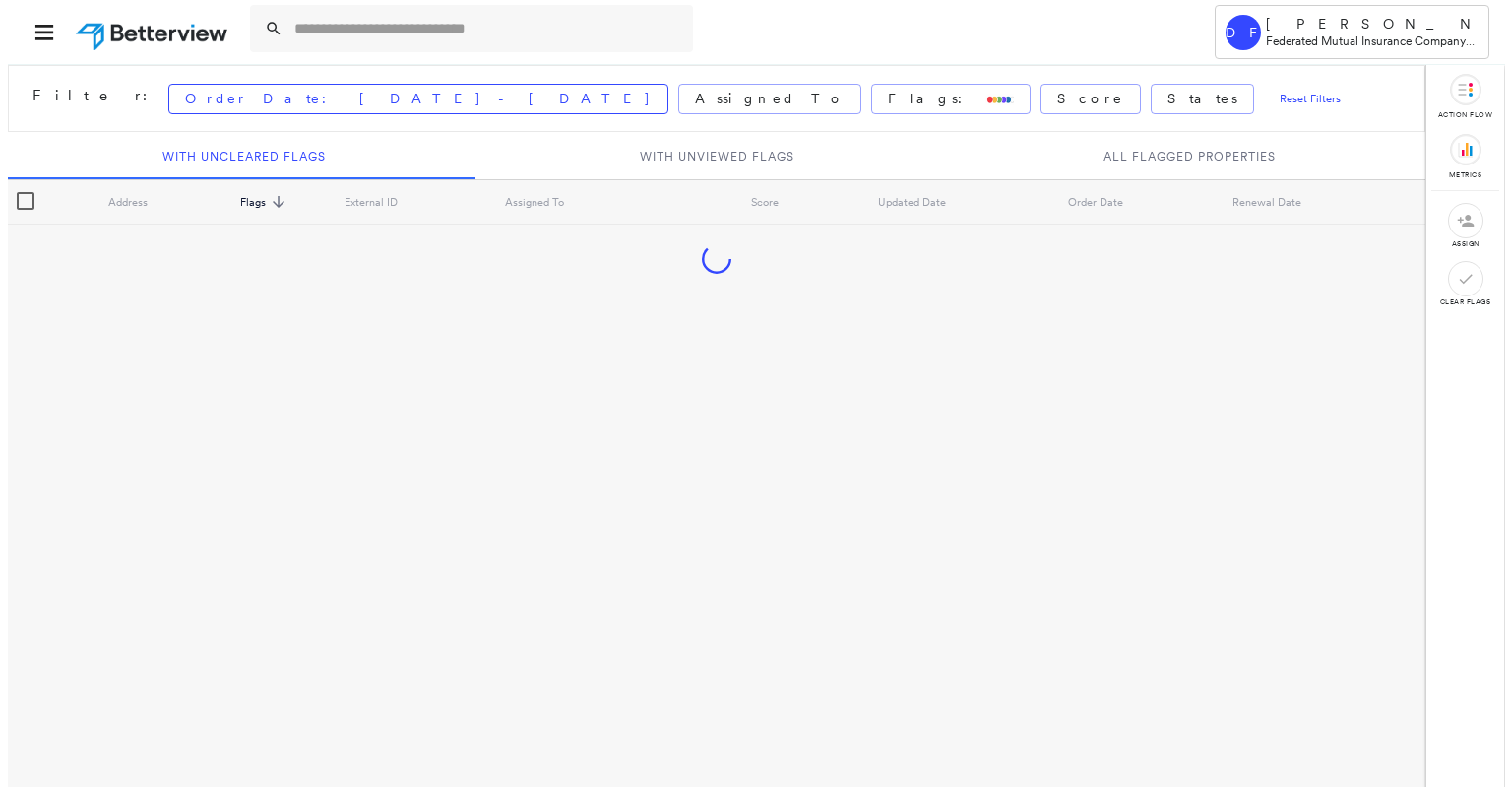 scroll, scrollTop: 0, scrollLeft: 0, axis: both 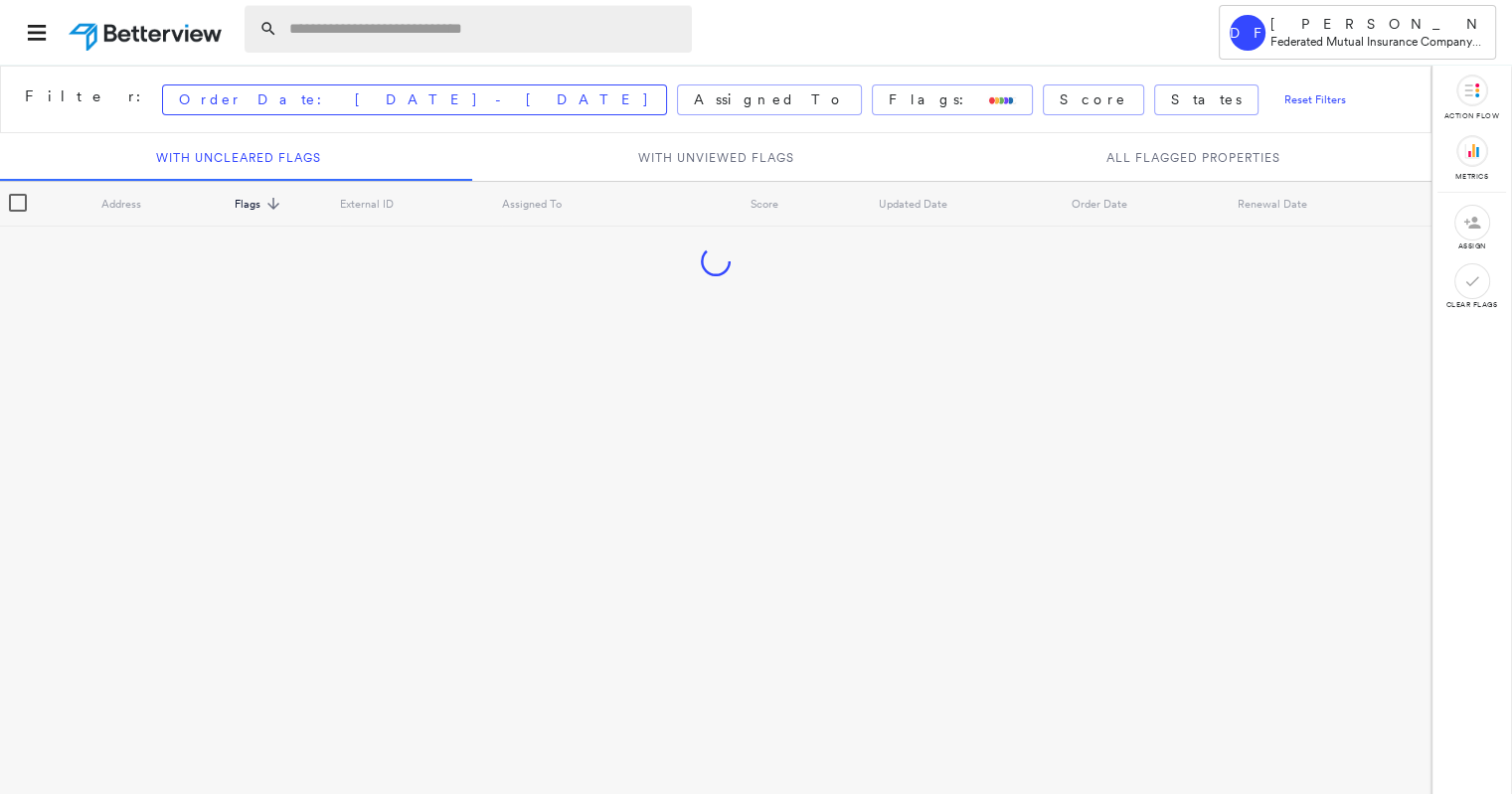 click at bounding box center (484, 29) 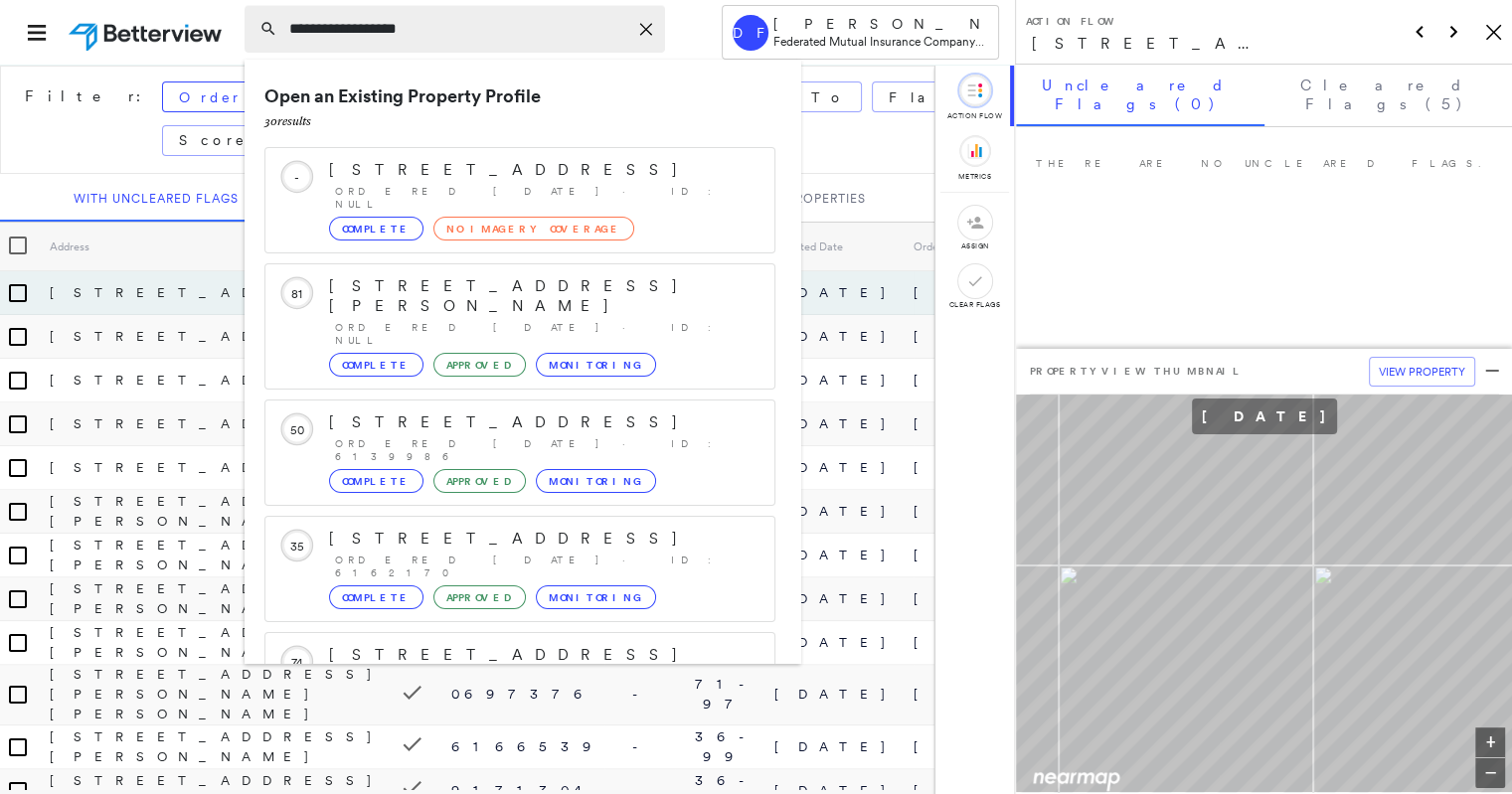 type on "**********" 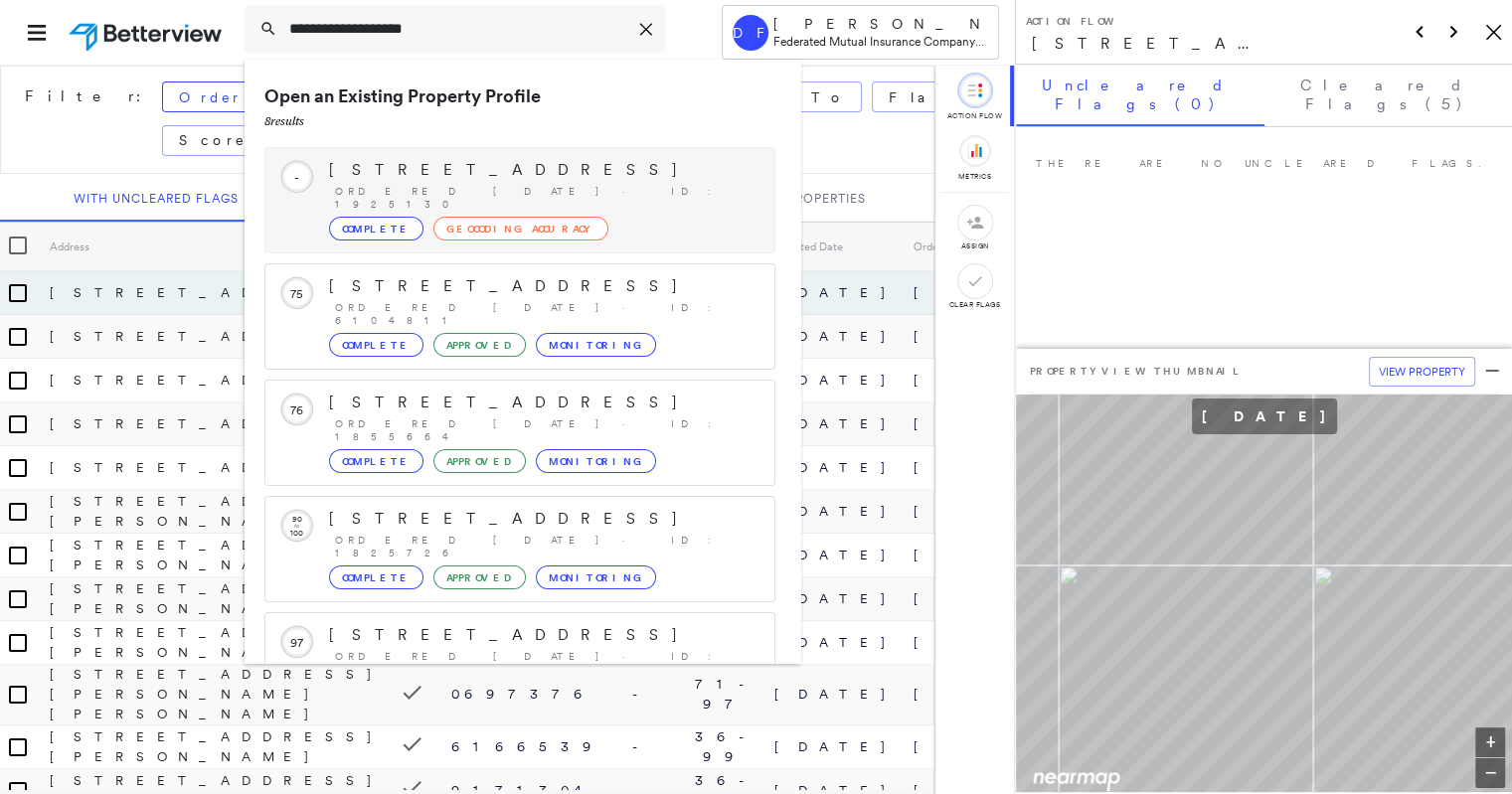 click on "Circled Text Icon - [STREET_ADDRESS] Ordered [DATE] · ID: 1925130 Complete Geocoding Accuracy" at bounding box center [520, 200] 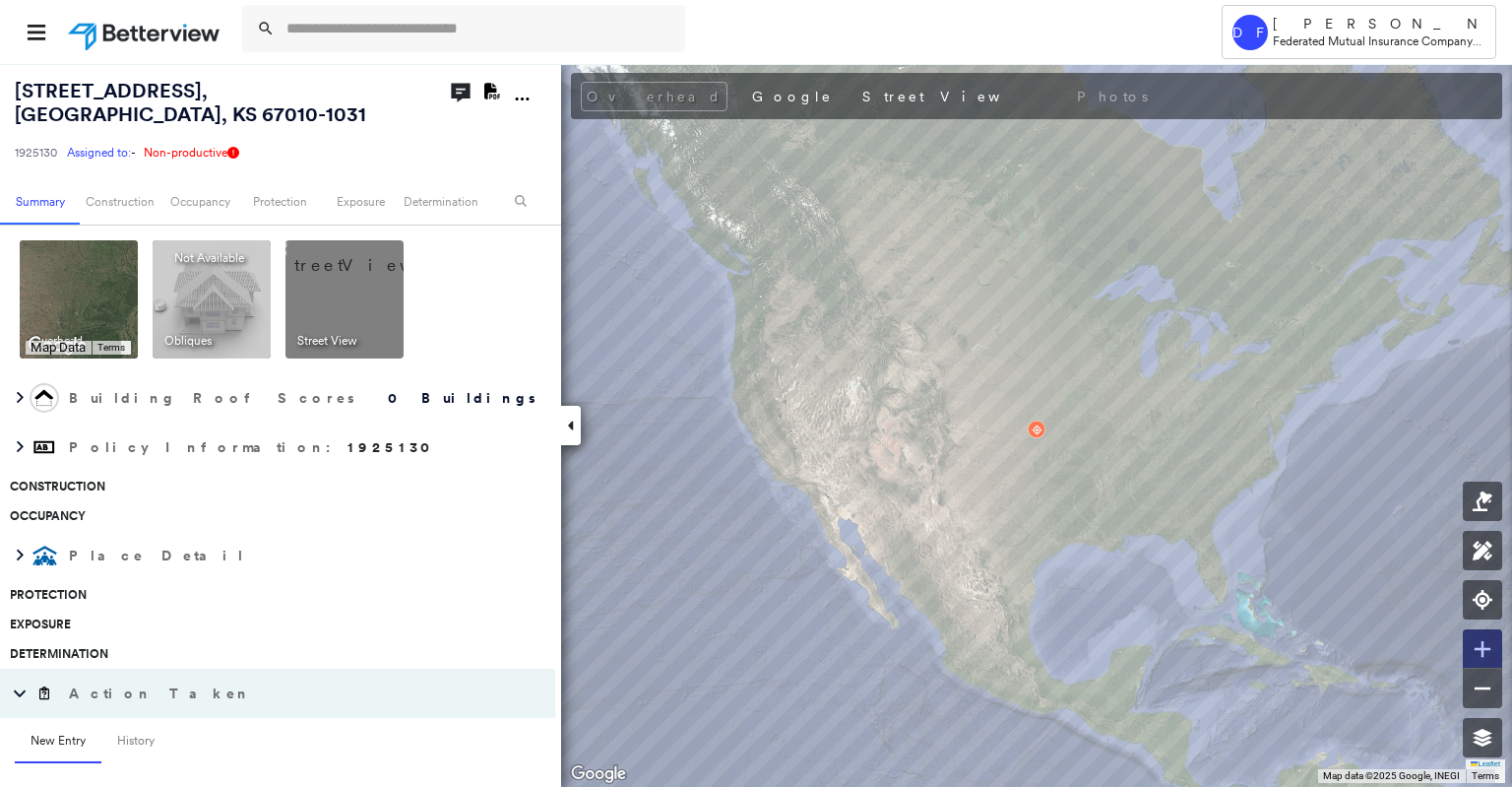 click 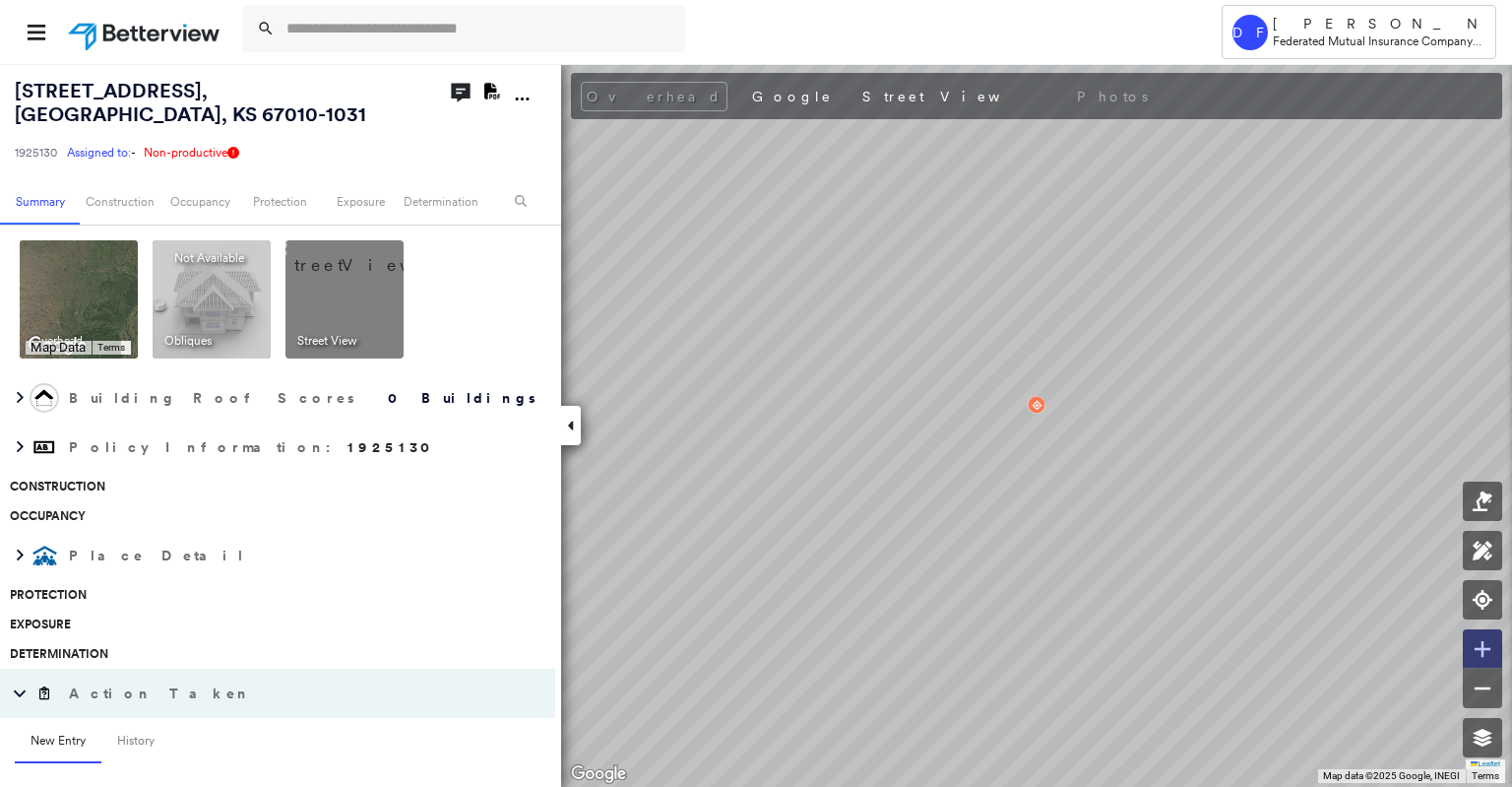 click 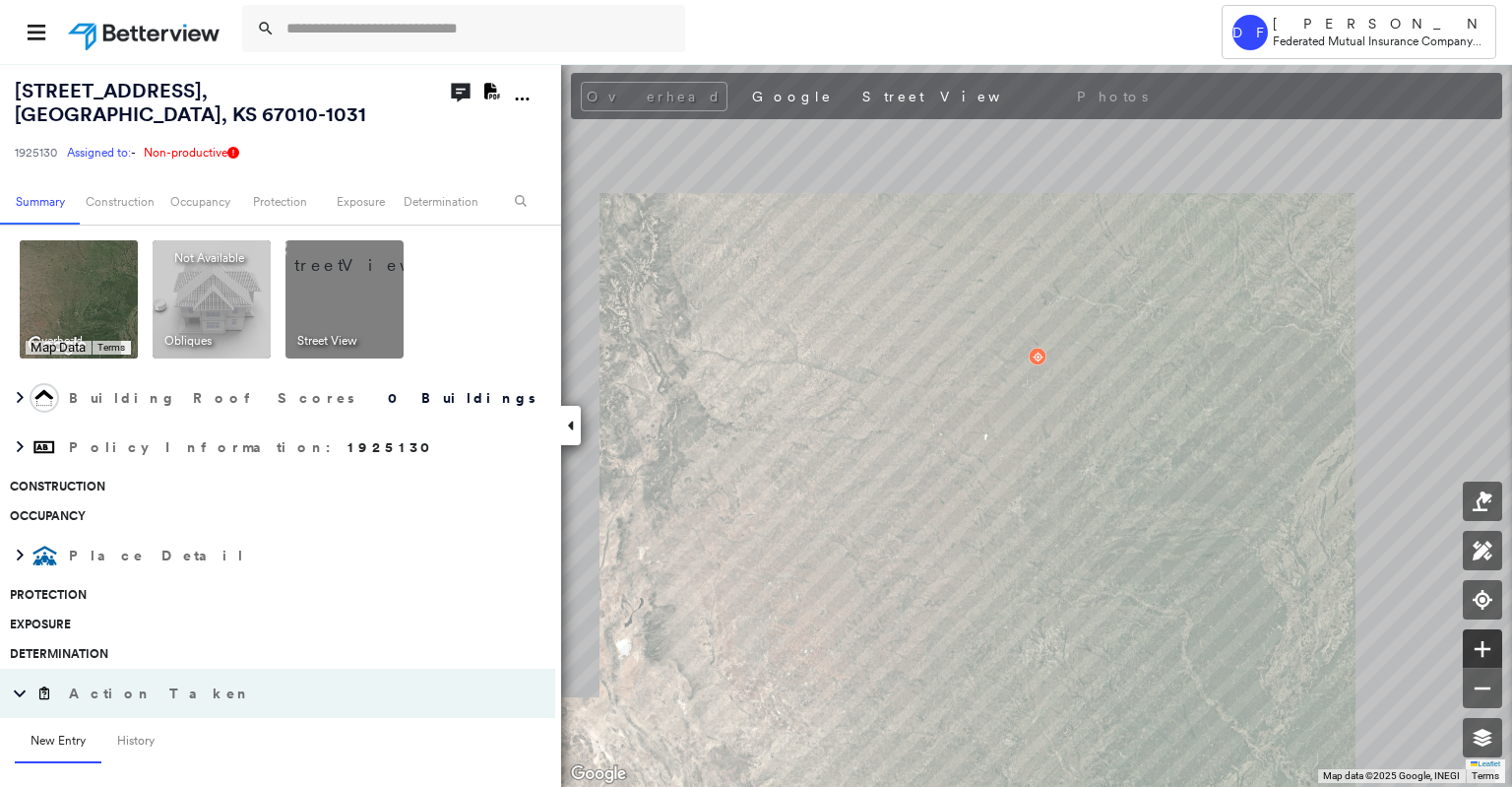 click 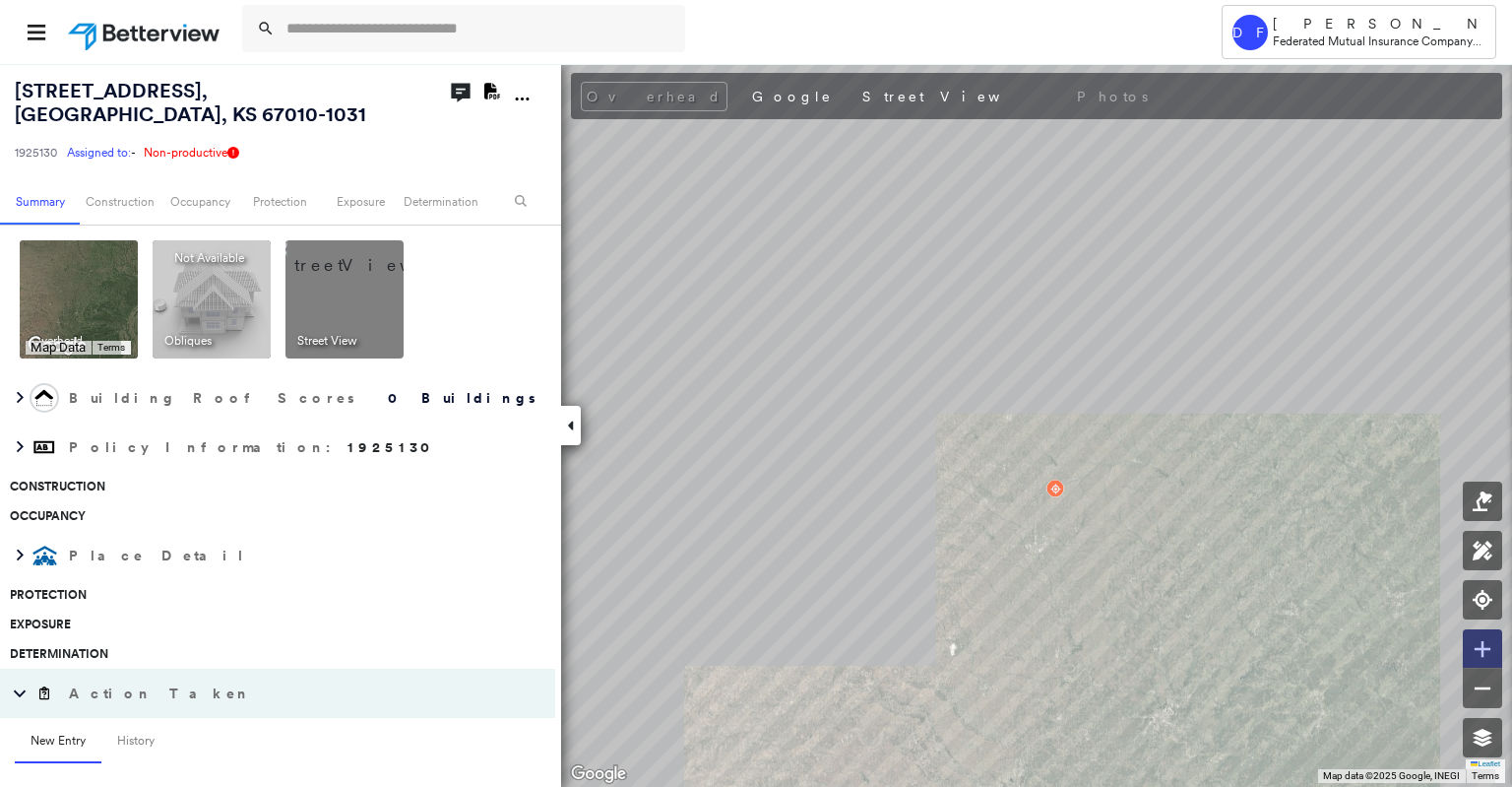 click 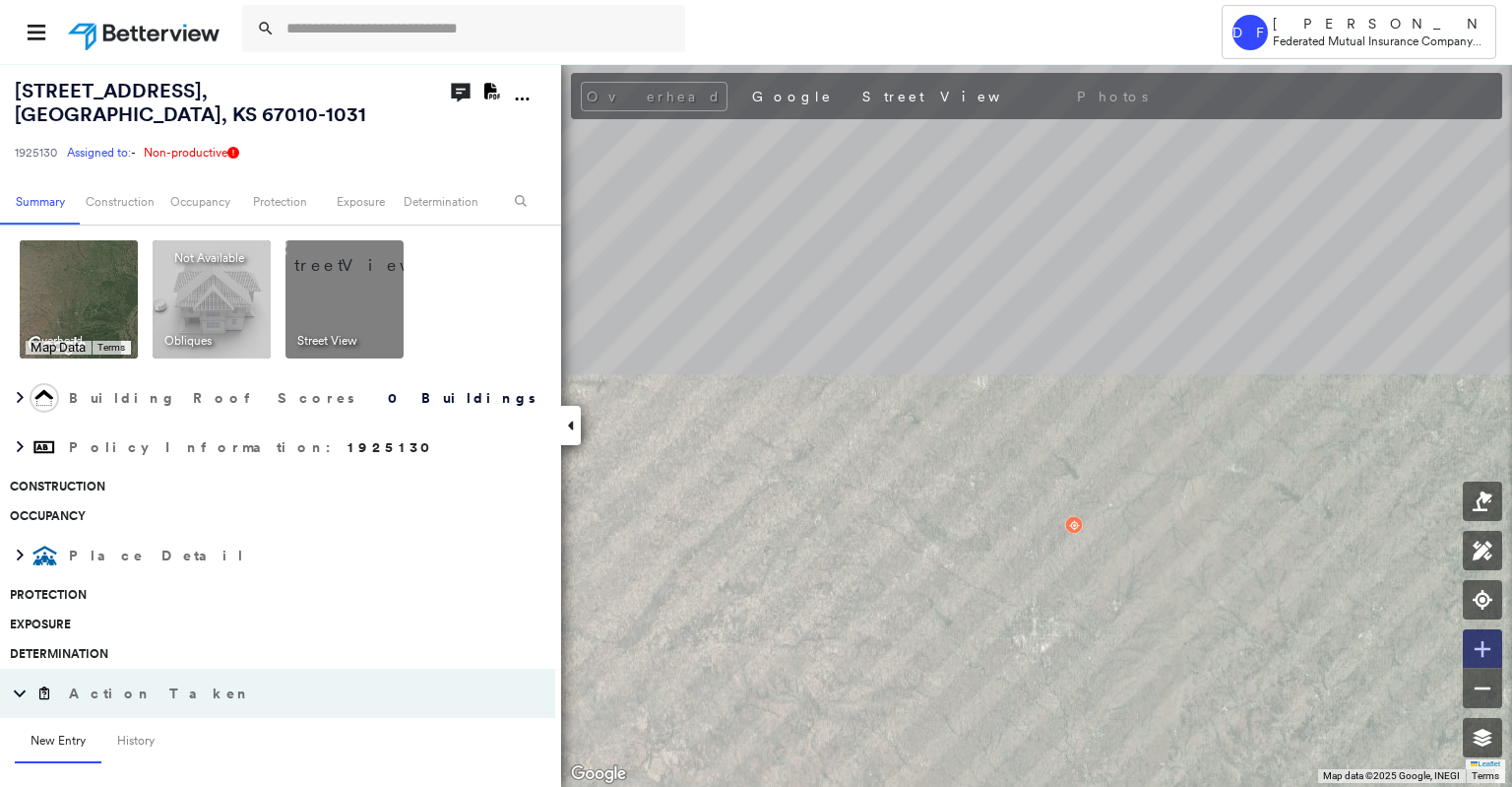 click 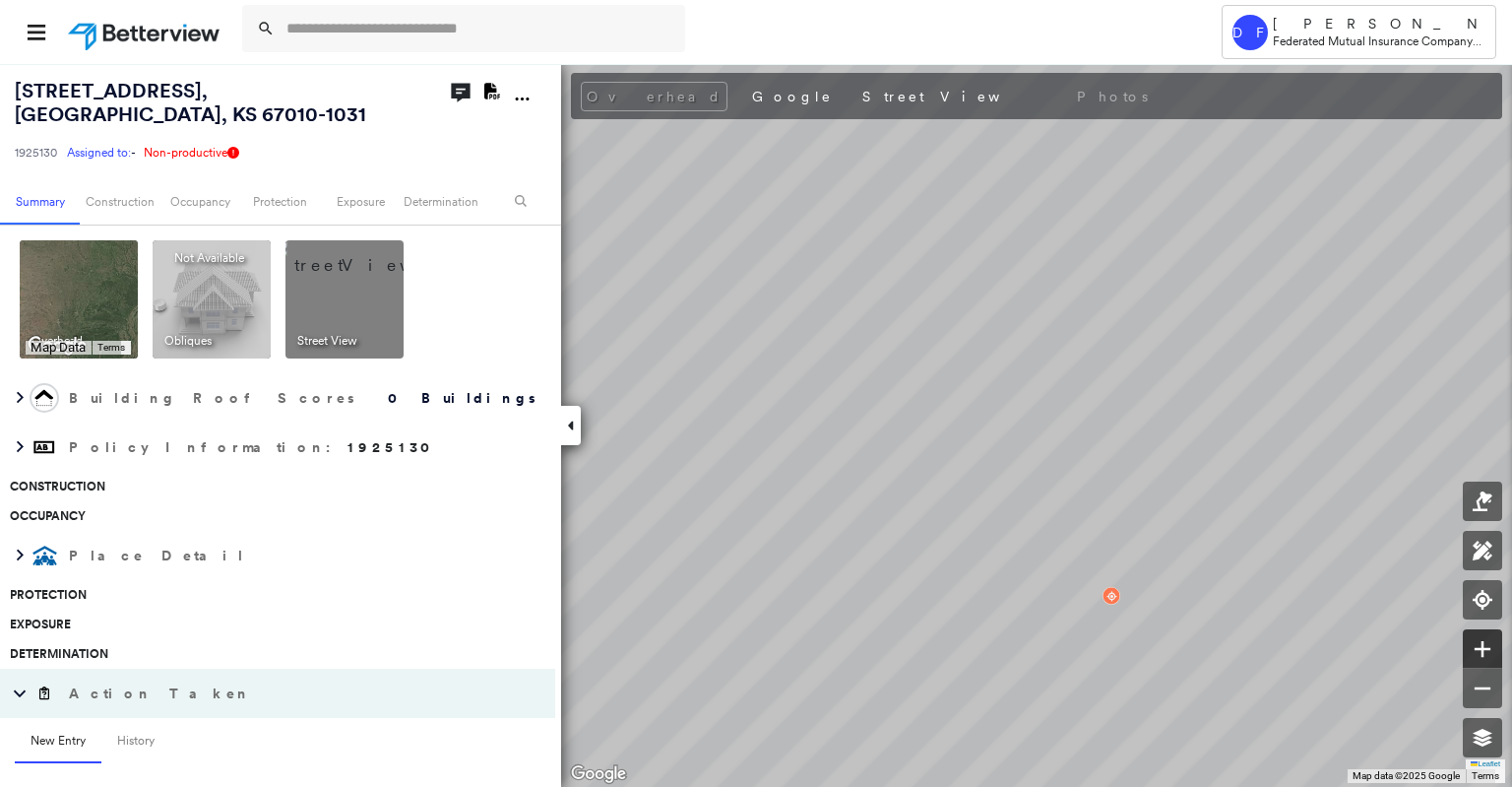 click 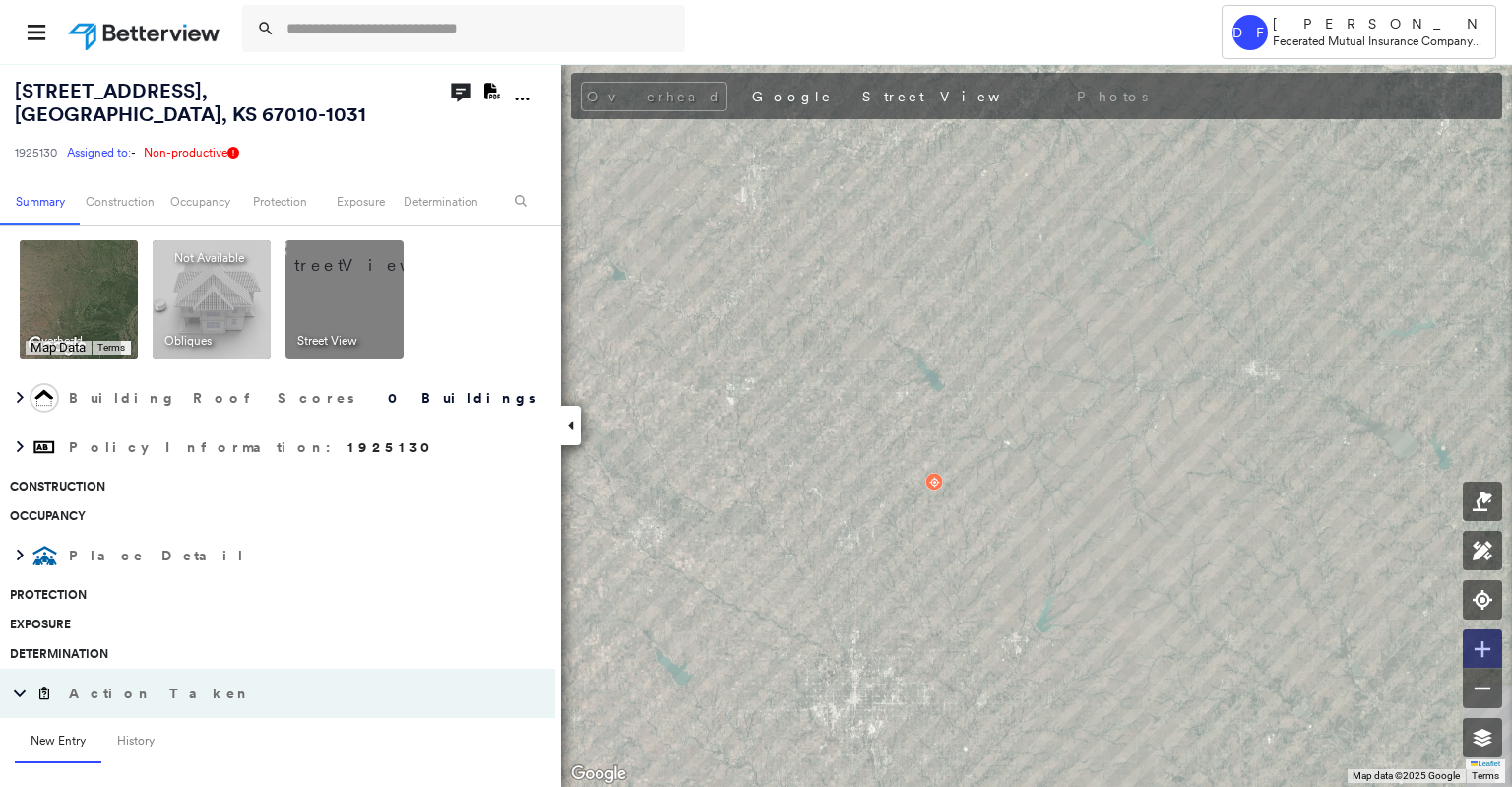 click 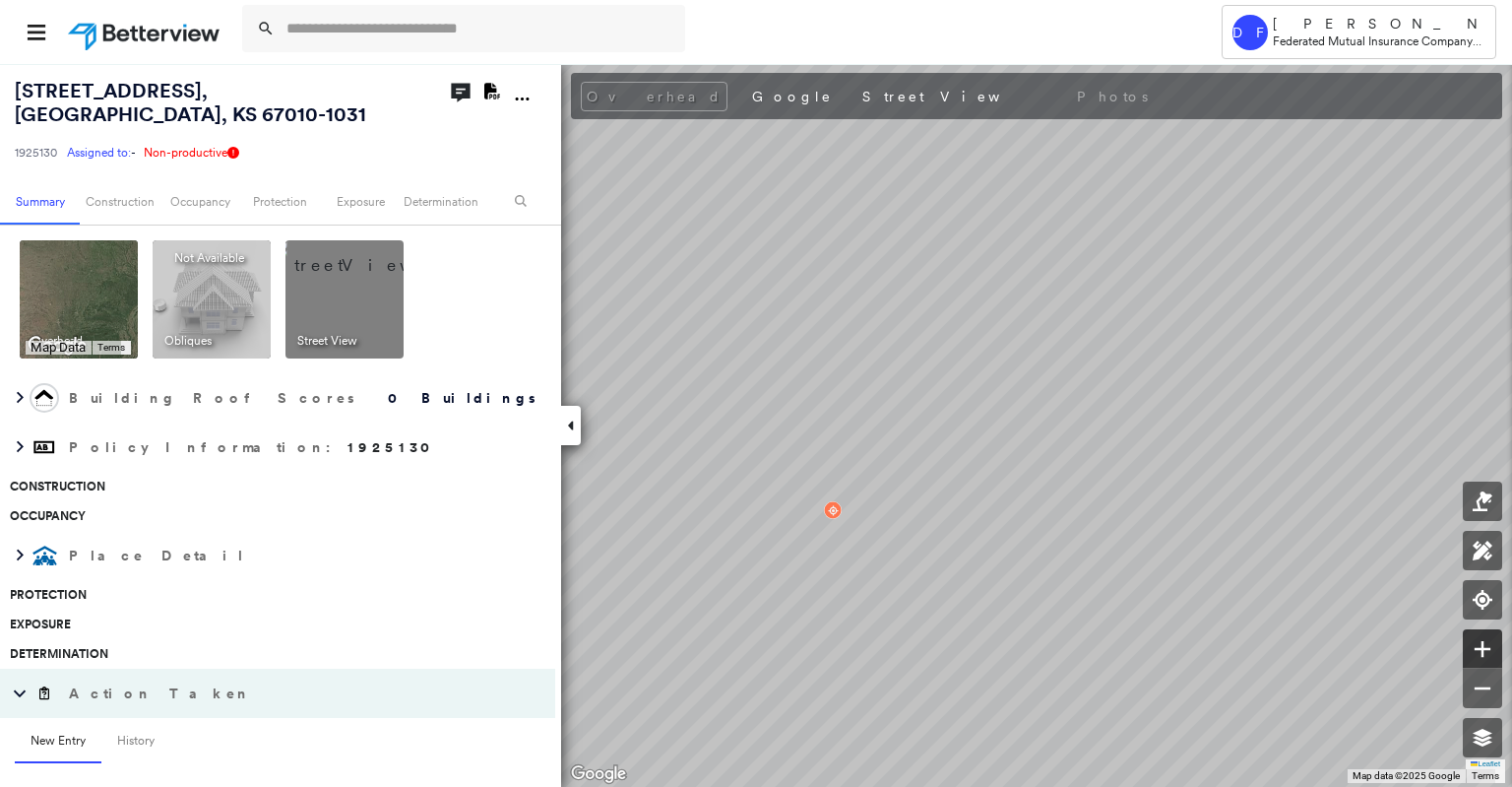 click 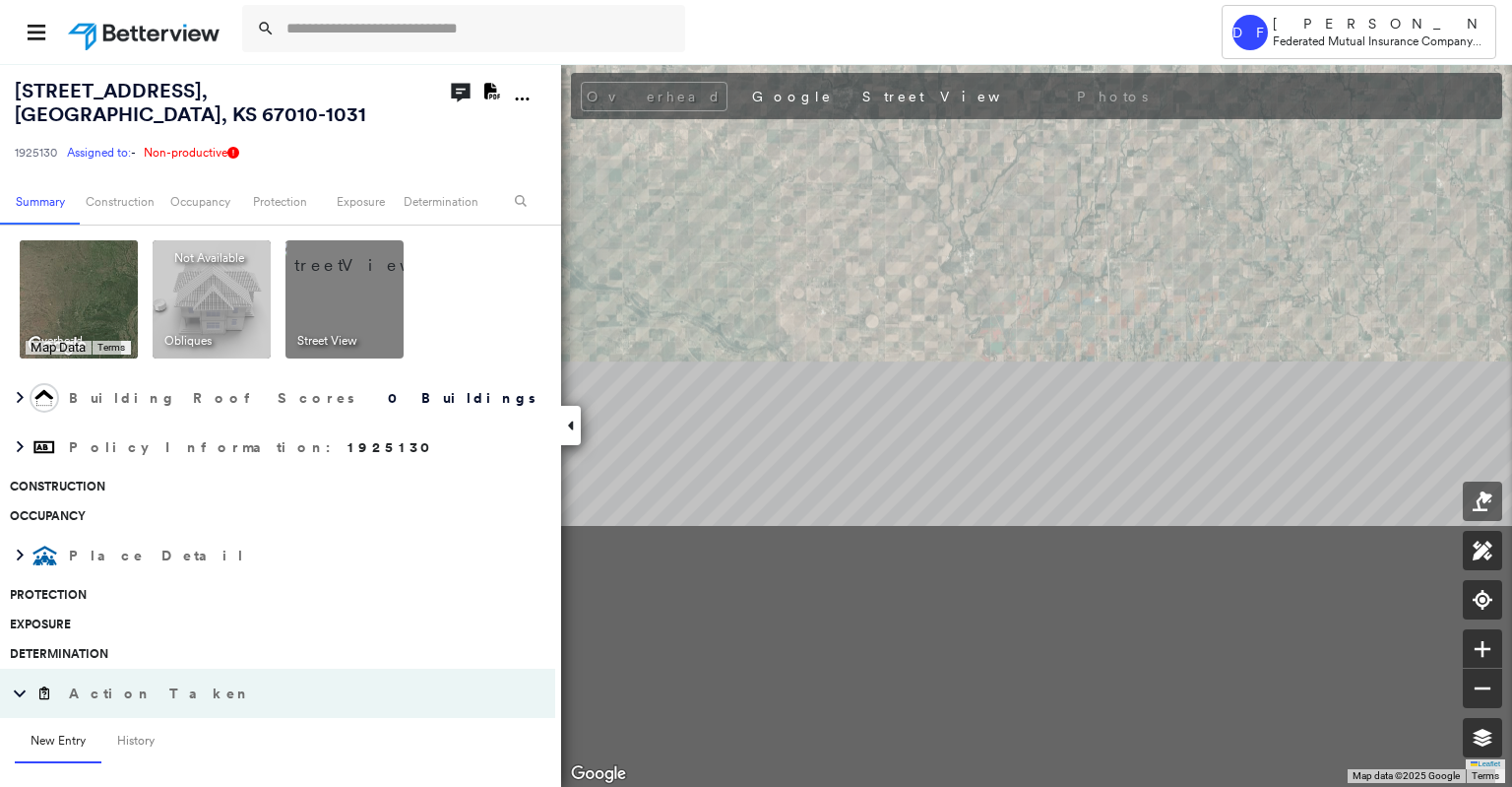 click on "Tower DF [PERSON_NAME] Federated Mutual Insurance Company  -   PL / CL [STREET_ADDRESS] 1925130 Assigned to:  - Assigned to:  - 1925130 Assigned to:  - Non-productive  Open Comments Download PDF Report Summary Construction Occupancy Protection Exposure Determination Overhead Keyboard shortcuts Map Data Map data ©2025 Google, INEGI Map data ©2025 Google, INEGI 500 km  Click to toggle between metric and imperial units Terms Report a map error To navigate the map with touch gestures double-tap and hold your finger on the map, then drag the map. To navigate, press the arrow keys. Keyboard shortcuts Map Data Map data ©2025 Google, INEGI Imagery ©2025 NASA Map data ©2025 Google, INEGI Imagery ©2025 NASA 500 km  Click to toggle between metric and imperial units Terms Report a map error To navigate the map with touch gestures double-tap and hold your finger on the map, then drag the map. To navigate, press the arrow keys. Obliques Not Available ; Street View Building Roof Scores :  Save" at bounding box center (756, 393) 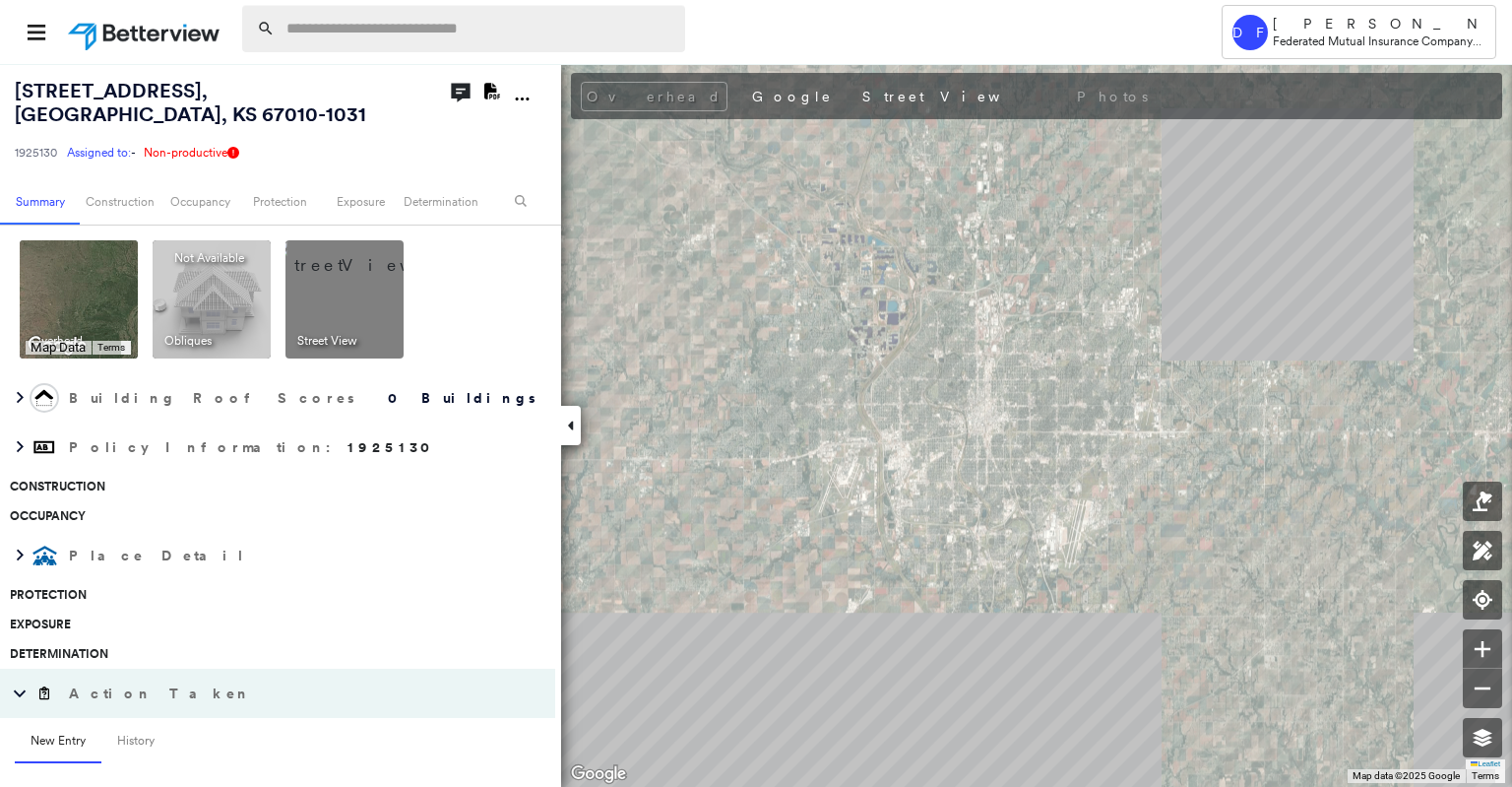 click at bounding box center [479, 29] 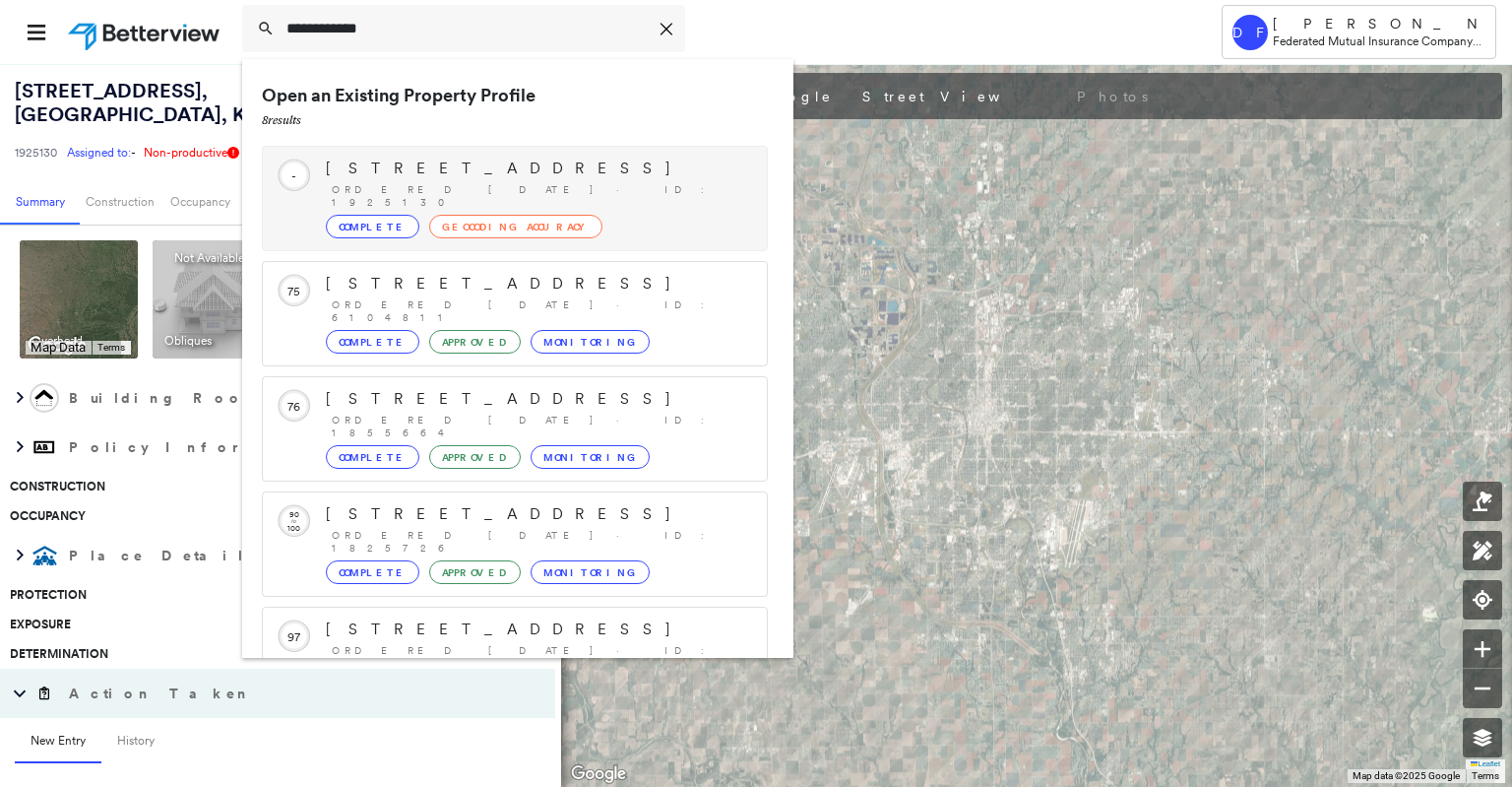 type on "**********" 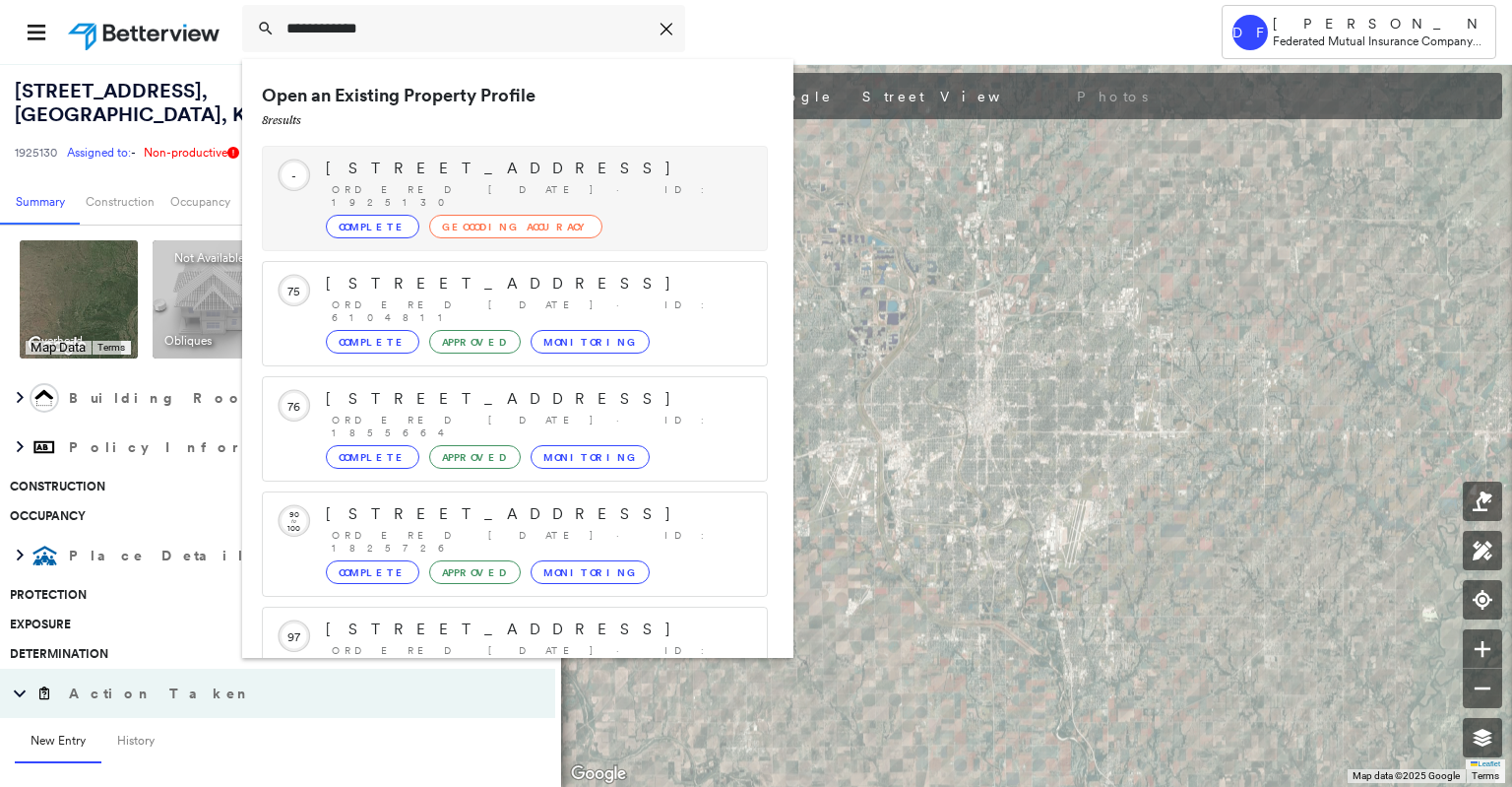 click on "[STREET_ADDRESS]" at bounding box center [536, 168] 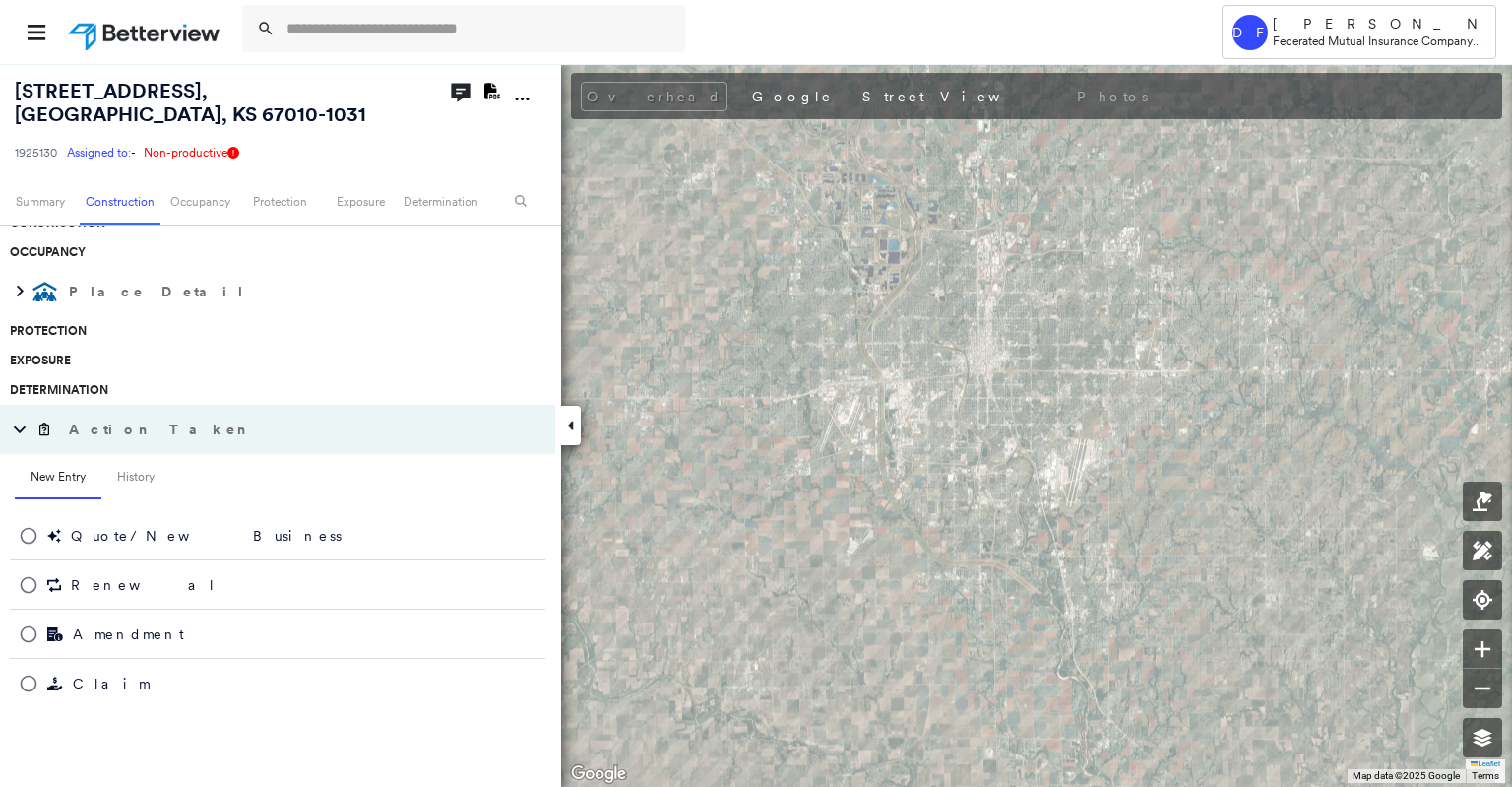 scroll, scrollTop: 0, scrollLeft: 0, axis: both 